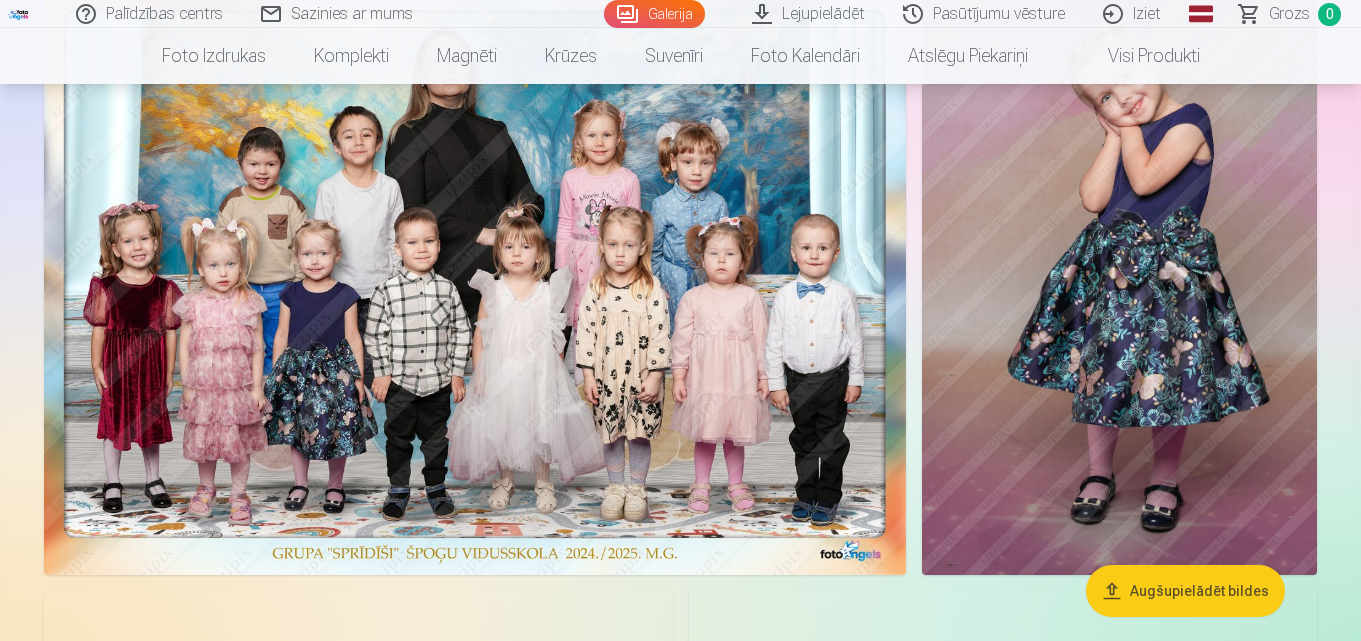 scroll, scrollTop: 900, scrollLeft: 0, axis: vertical 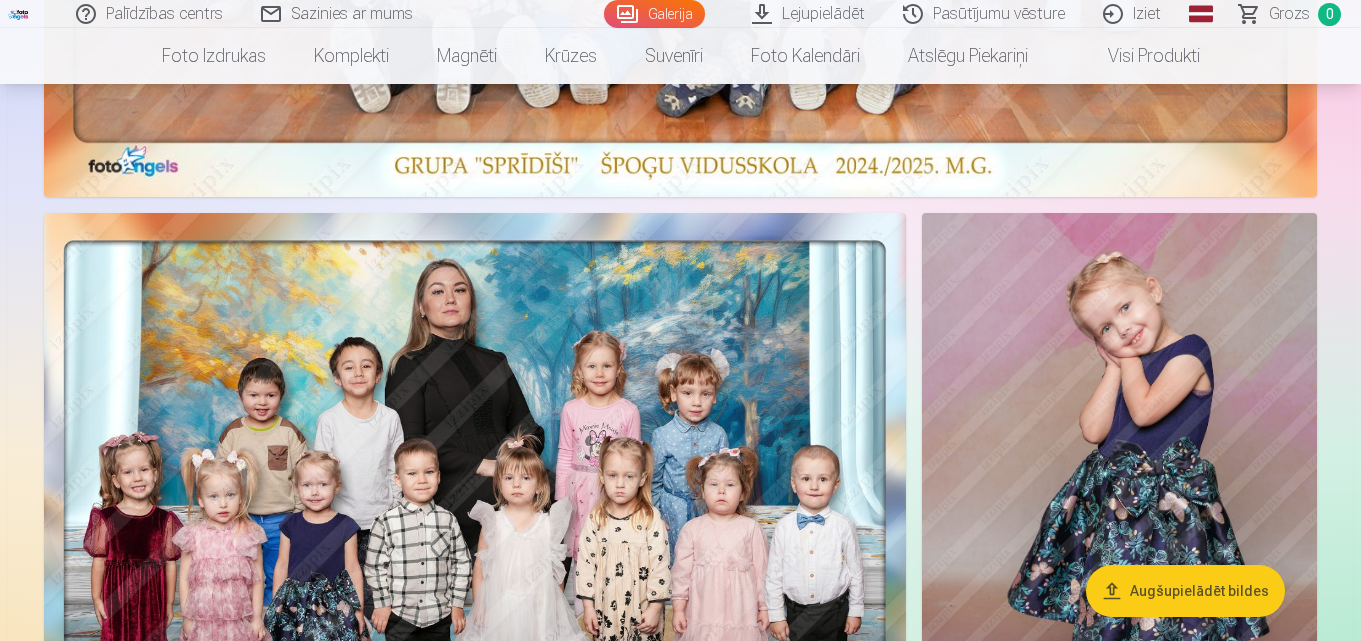 click on "Lejupielādēt" at bounding box center (809, 14) 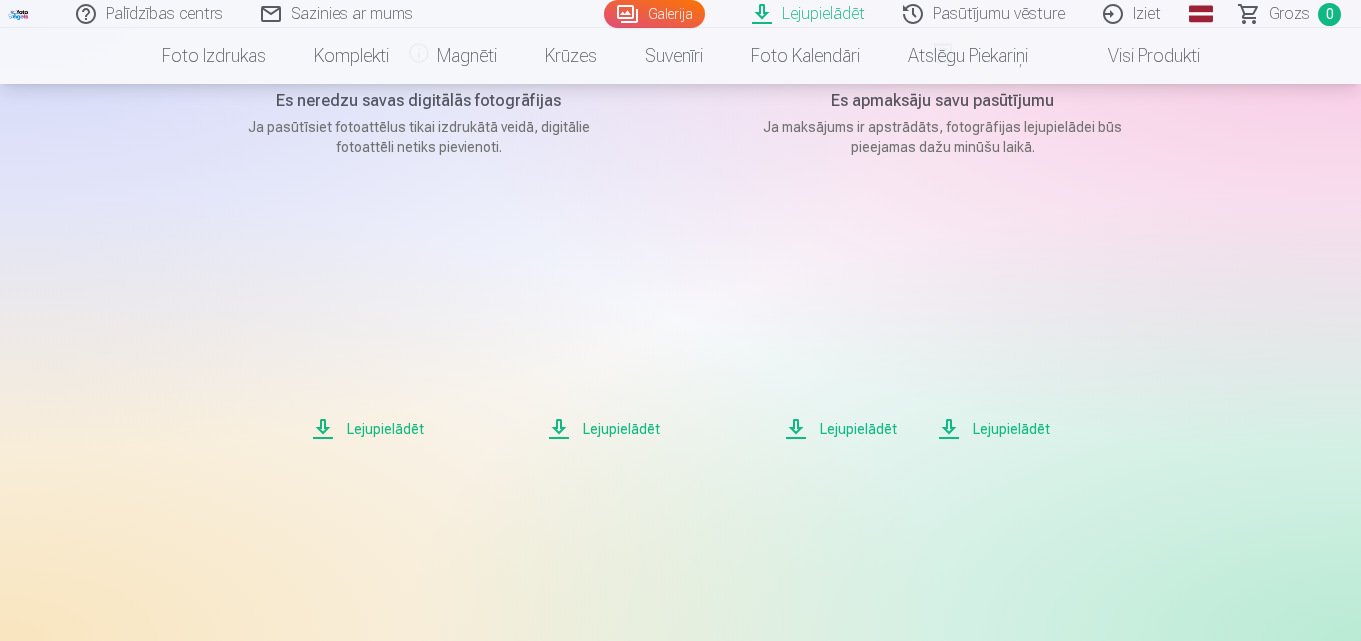 scroll, scrollTop: 300, scrollLeft: 0, axis: vertical 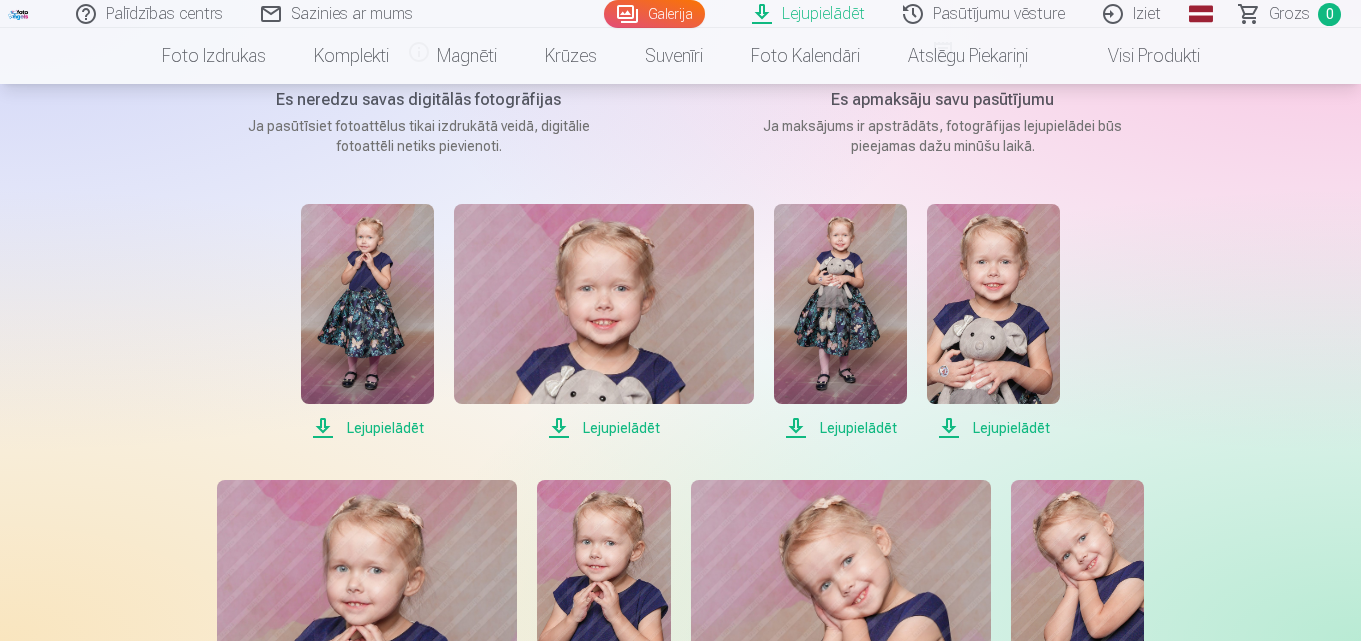click on "Lejupielādēt" at bounding box center (367, 428) 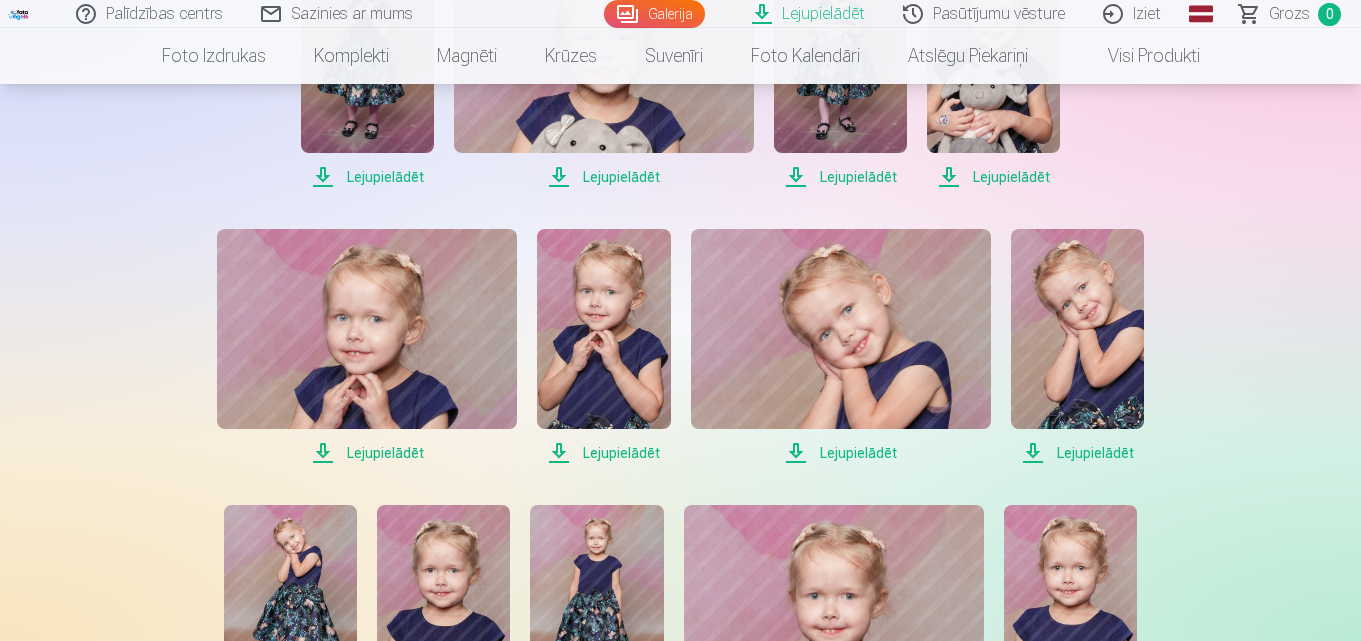 scroll, scrollTop: 600, scrollLeft: 0, axis: vertical 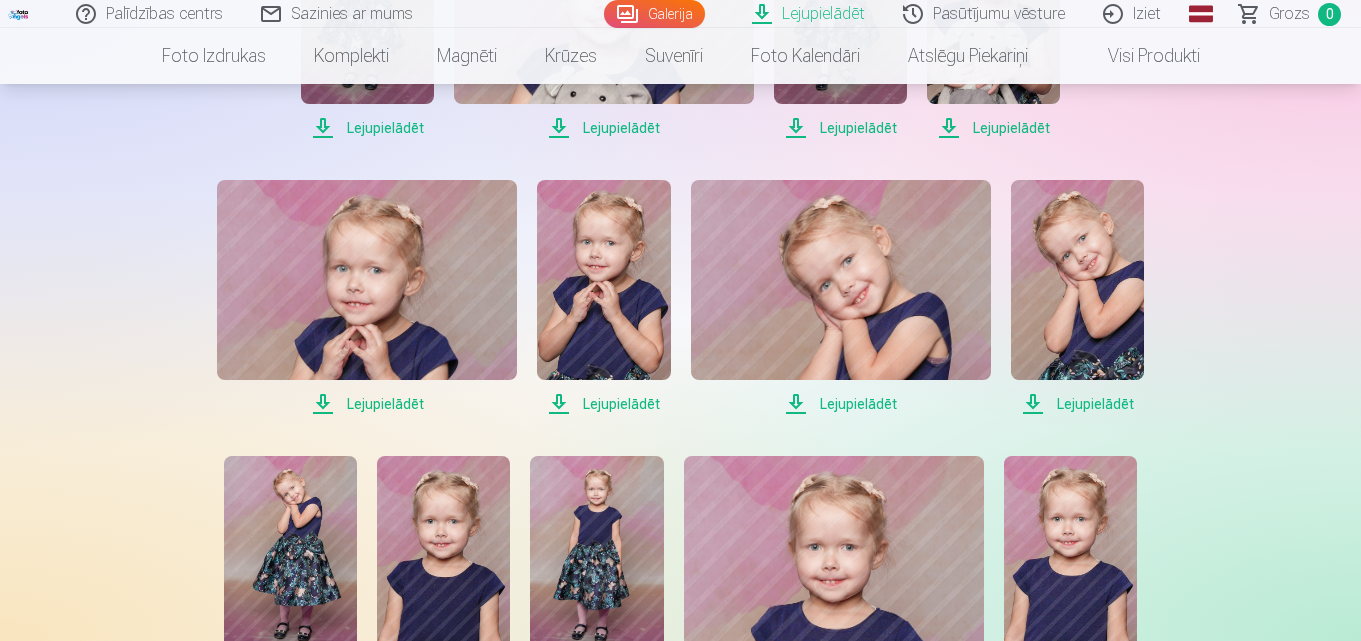 click on "Lejupielādēt" at bounding box center [367, 404] 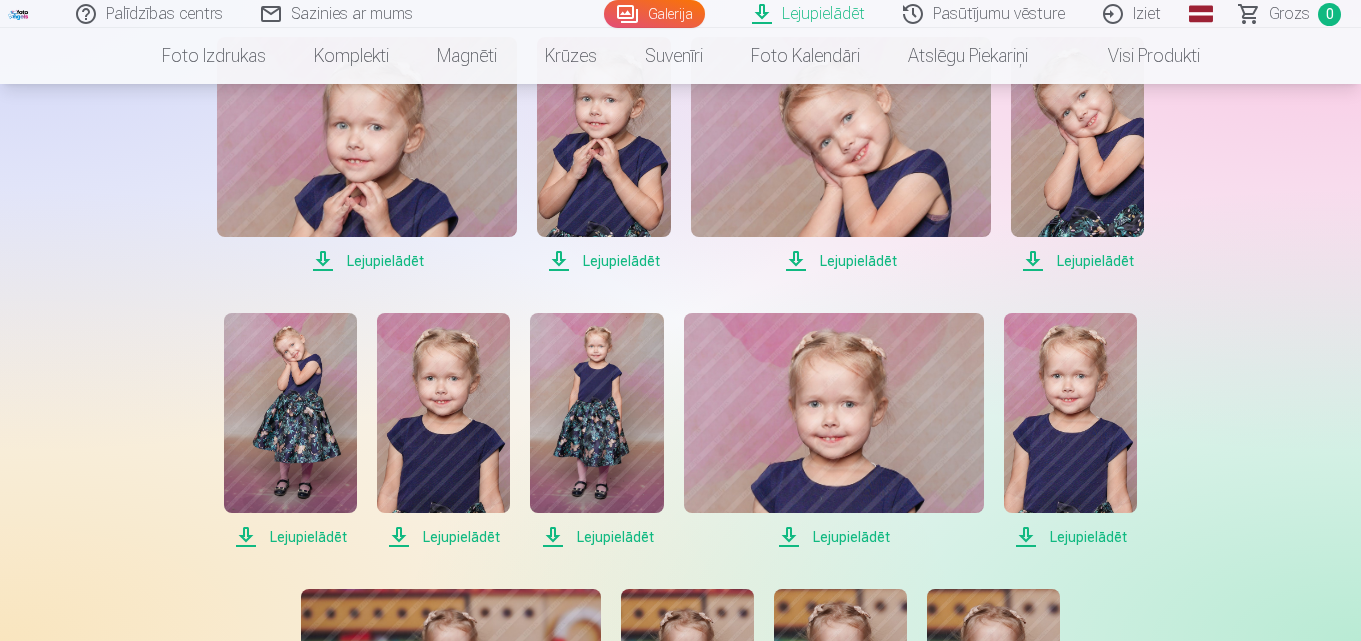 scroll, scrollTop: 1000, scrollLeft: 0, axis: vertical 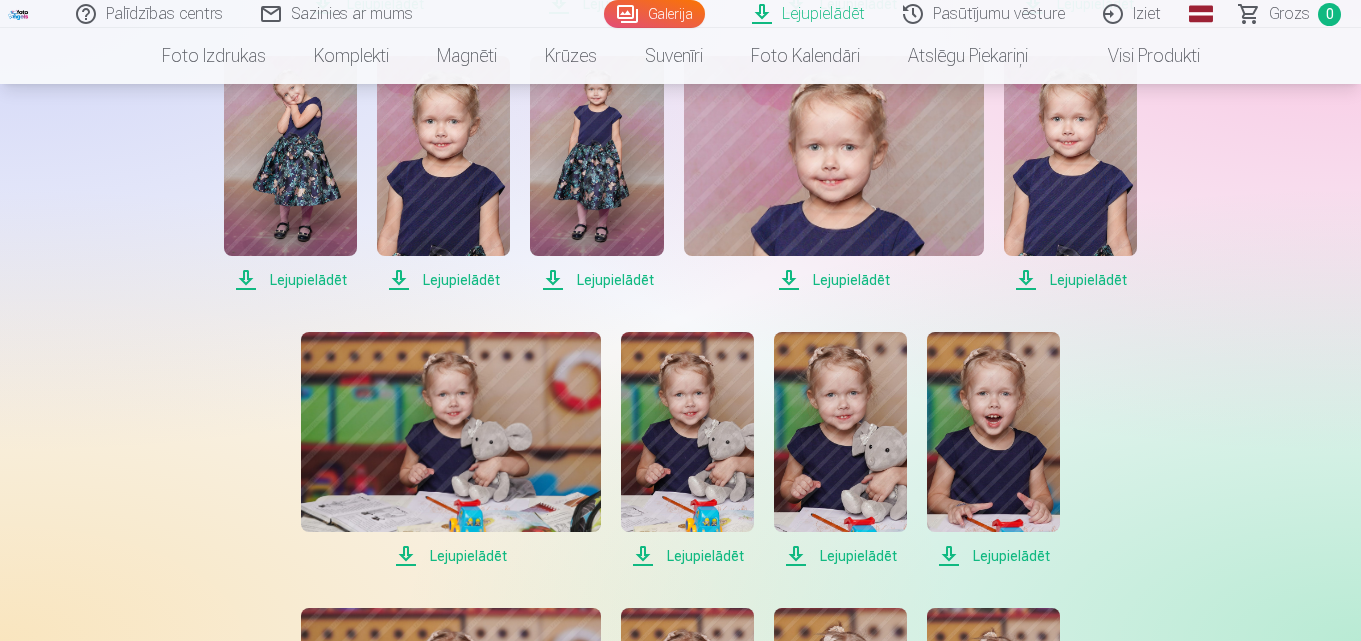 click on "Lejupielādēt" at bounding box center (290, 280) 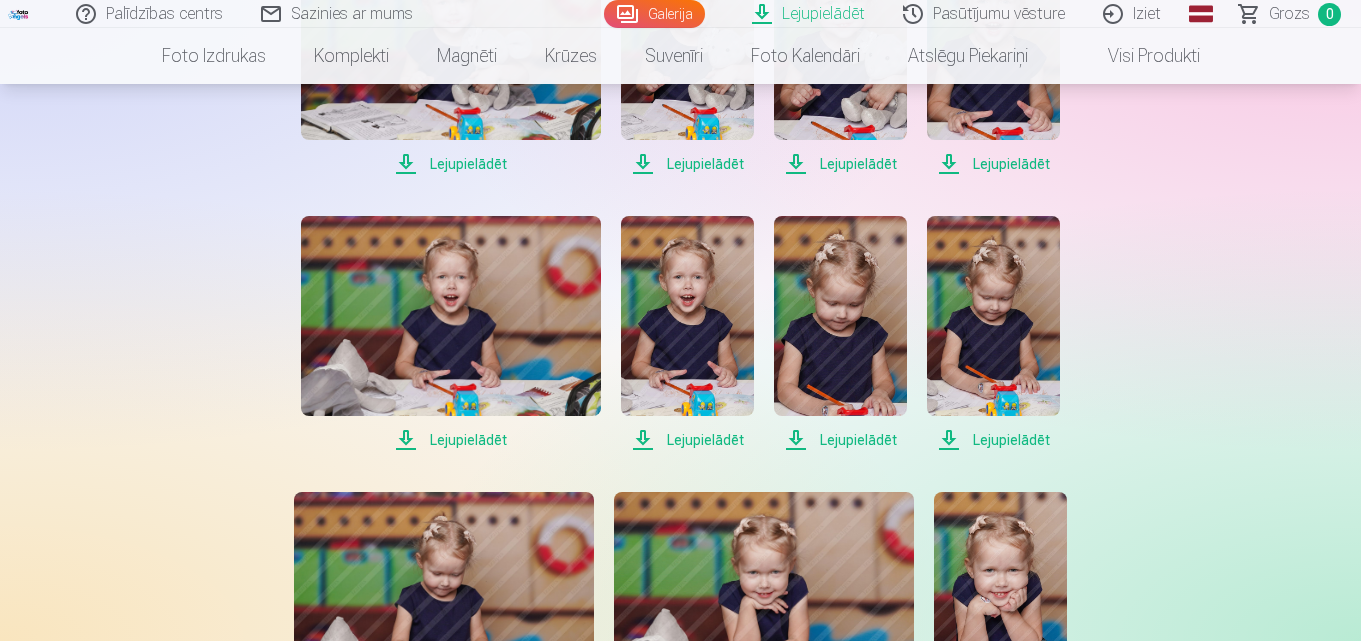 scroll, scrollTop: 1400, scrollLeft: 0, axis: vertical 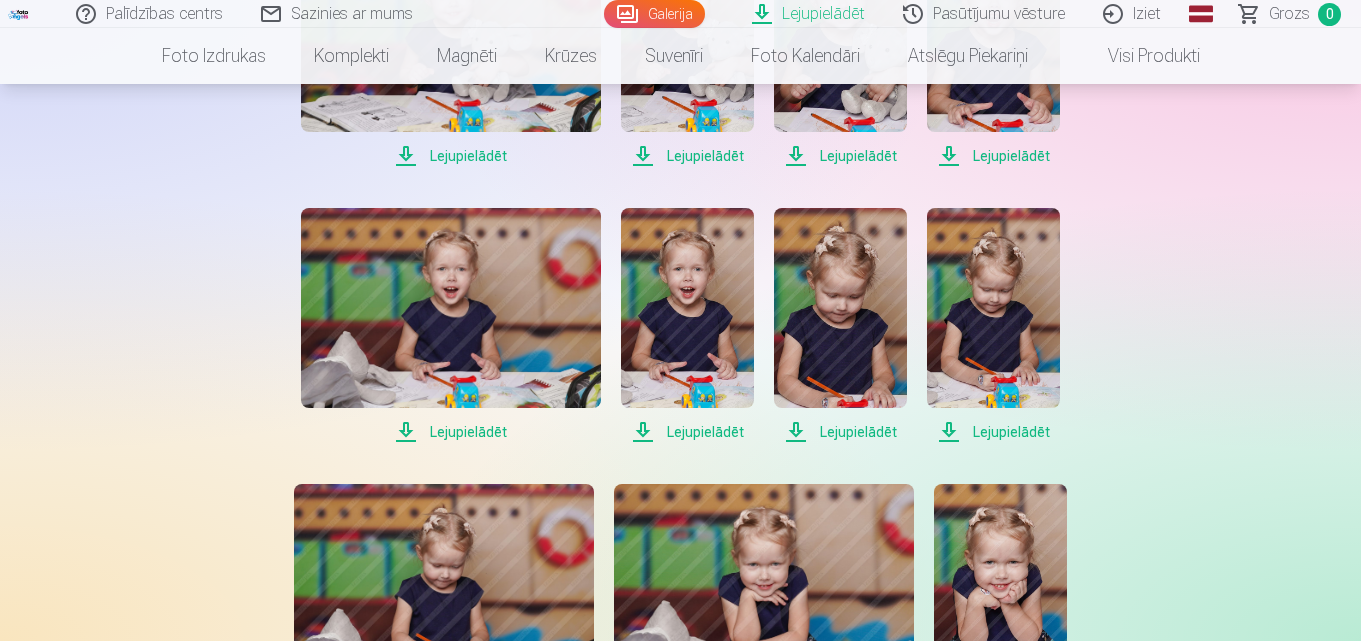 click on "Lejupielādēt" at bounding box center (451, 432) 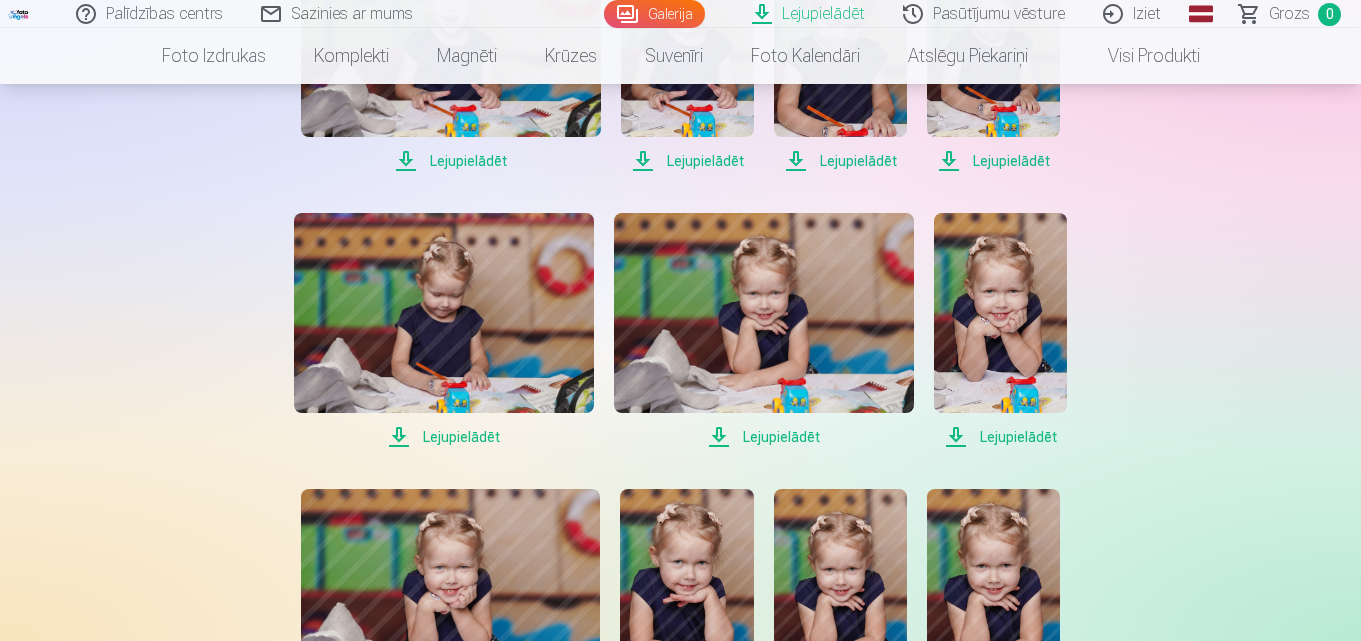 scroll, scrollTop: 1900, scrollLeft: 0, axis: vertical 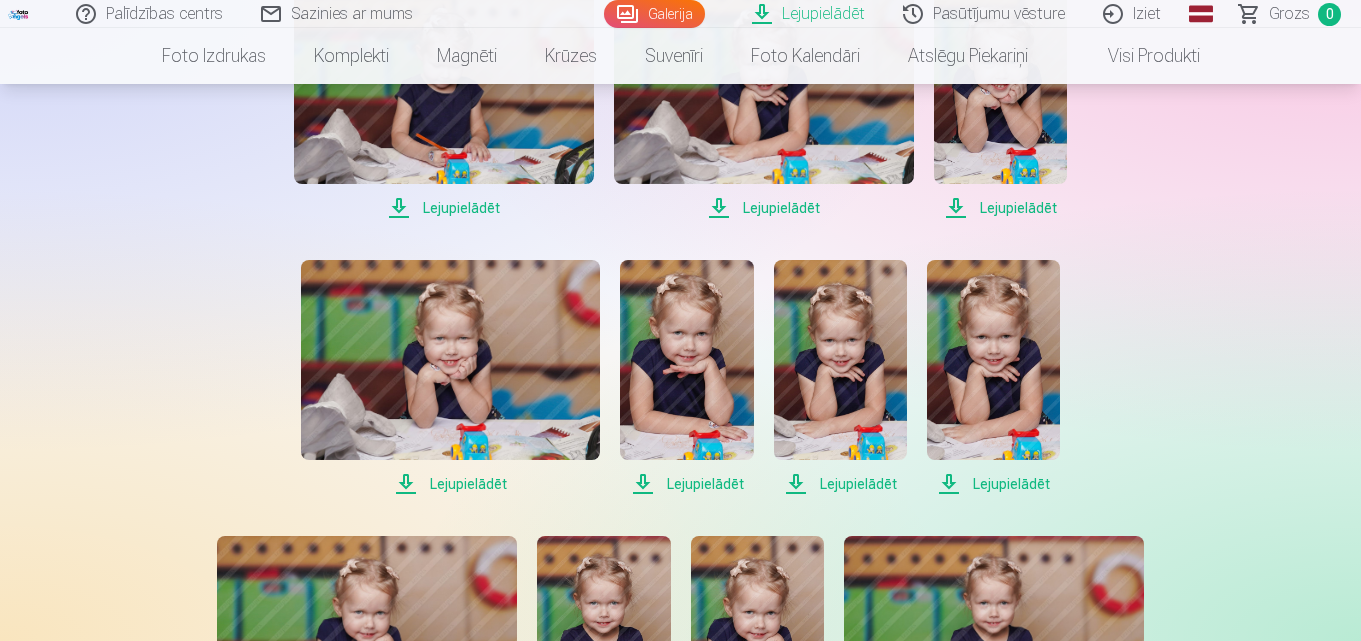 click on "Lejupielādēt" at bounding box center [444, 208] 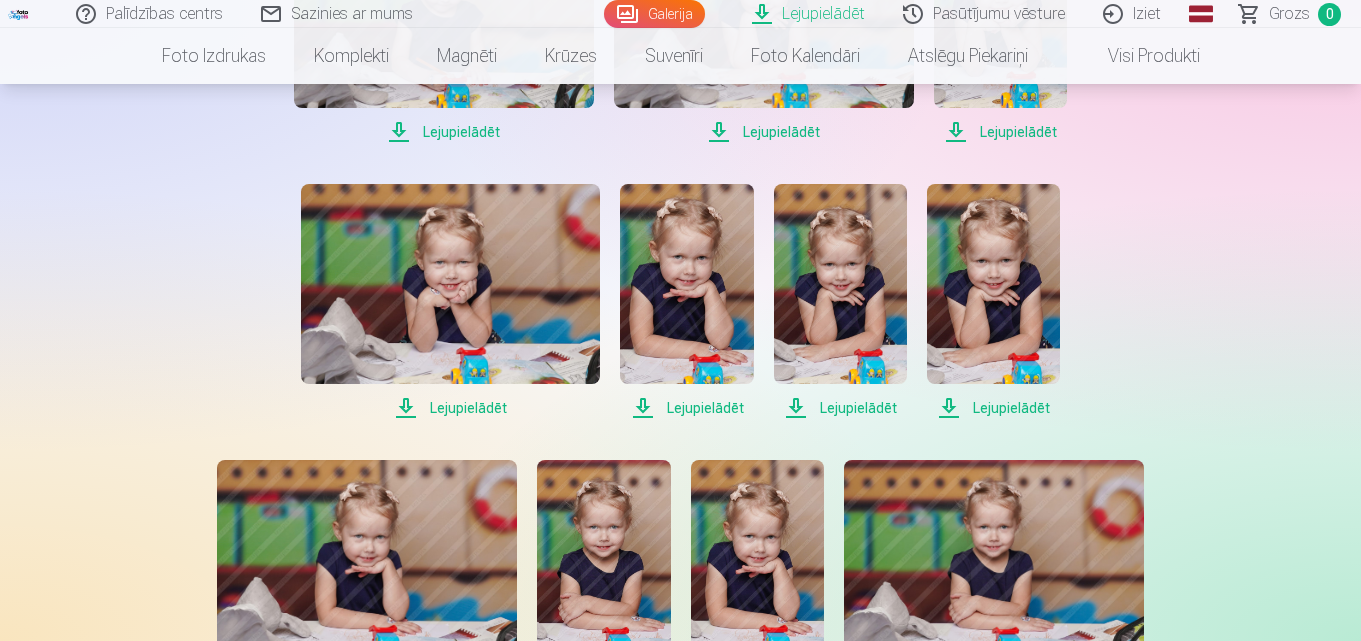 scroll, scrollTop: 2200, scrollLeft: 0, axis: vertical 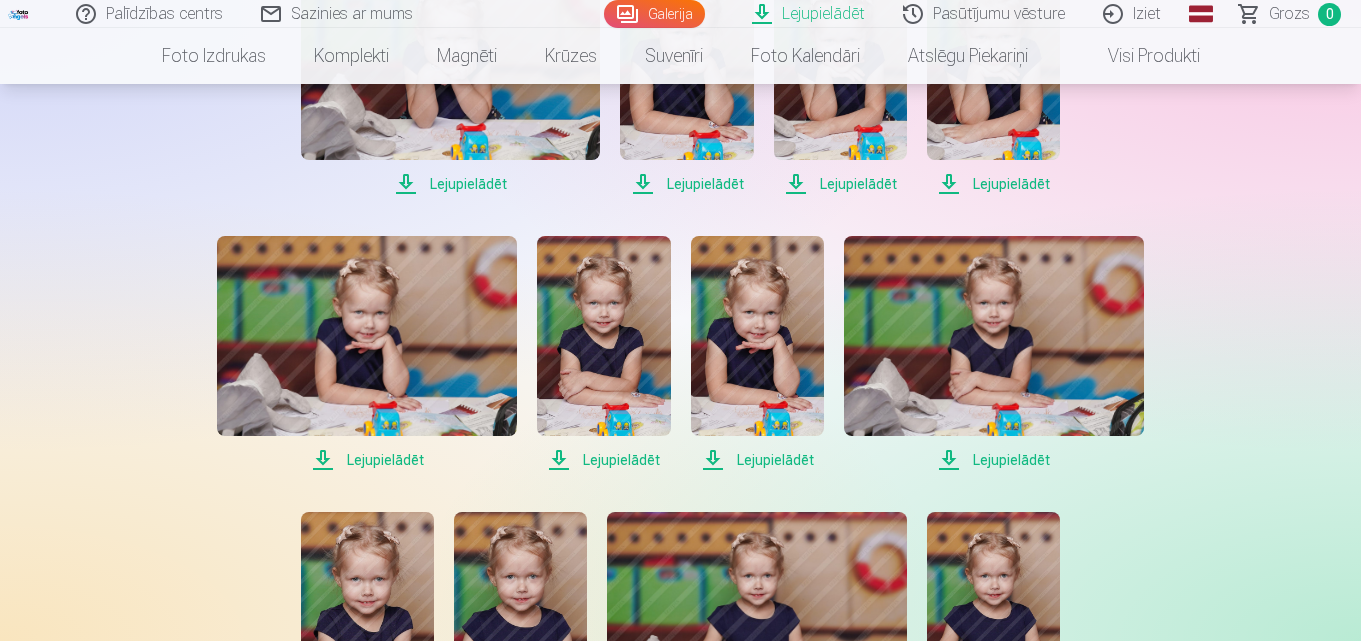 click on "Lejupielādēt" at bounding box center [367, 460] 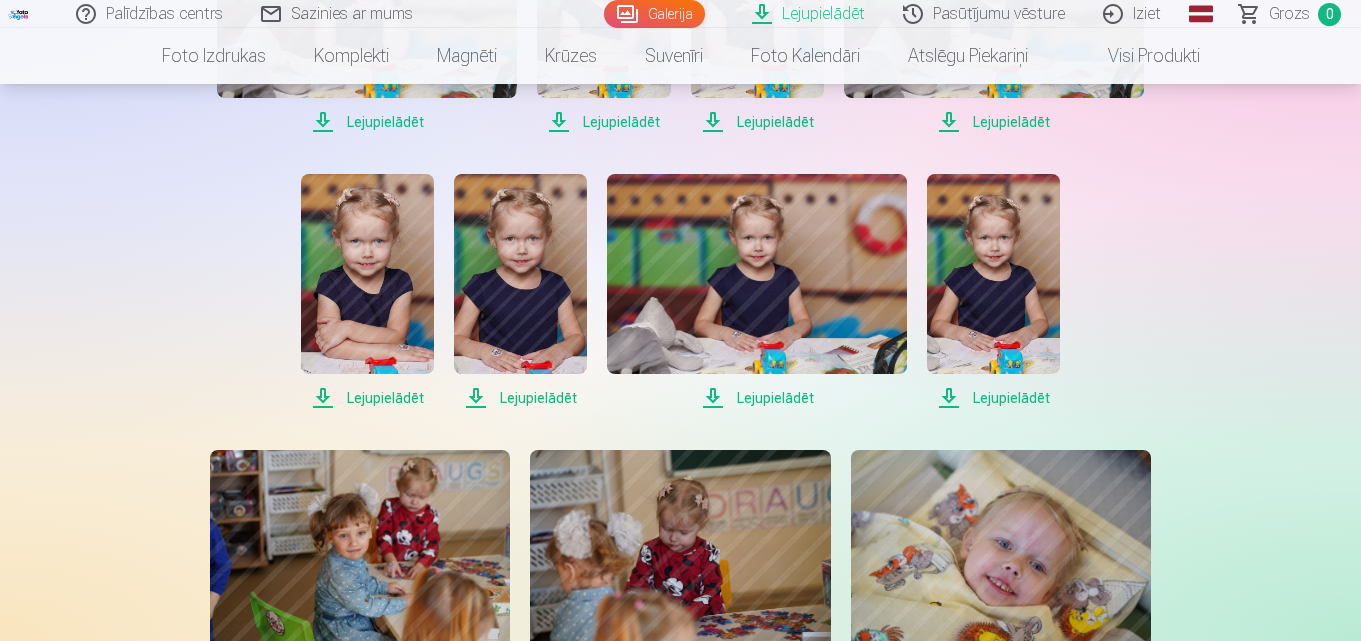 scroll, scrollTop: 2700, scrollLeft: 0, axis: vertical 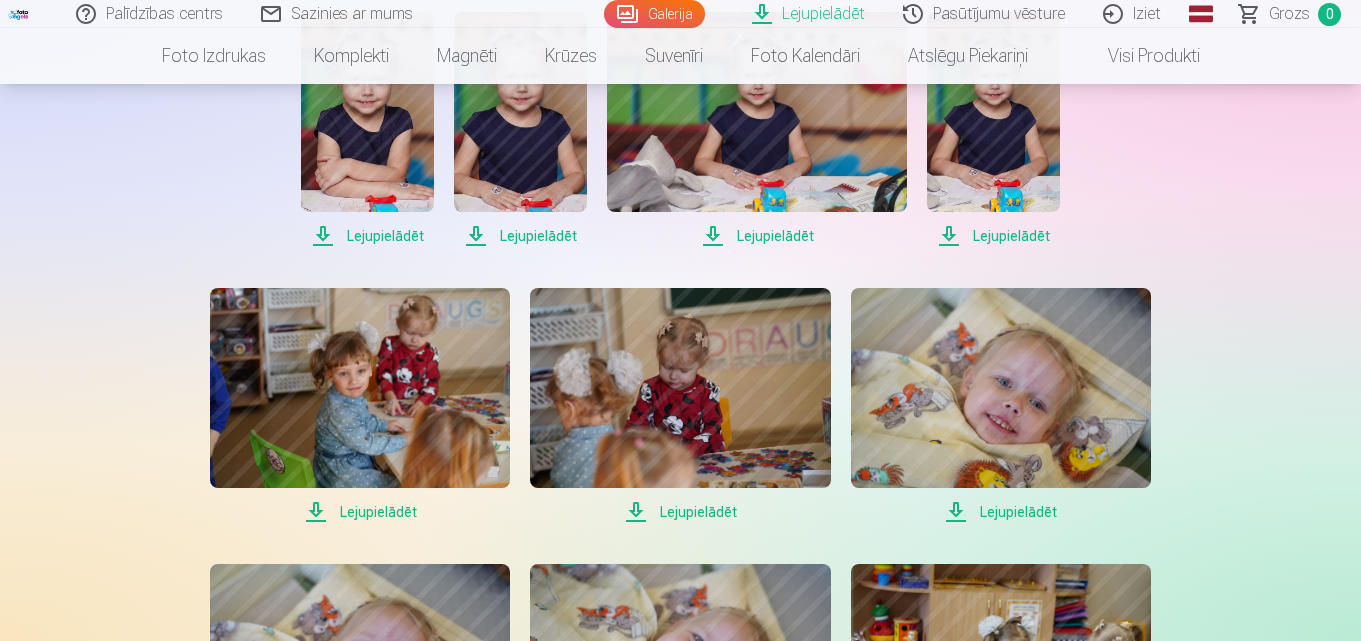 click on "Lejupielādēt" at bounding box center [367, 236] 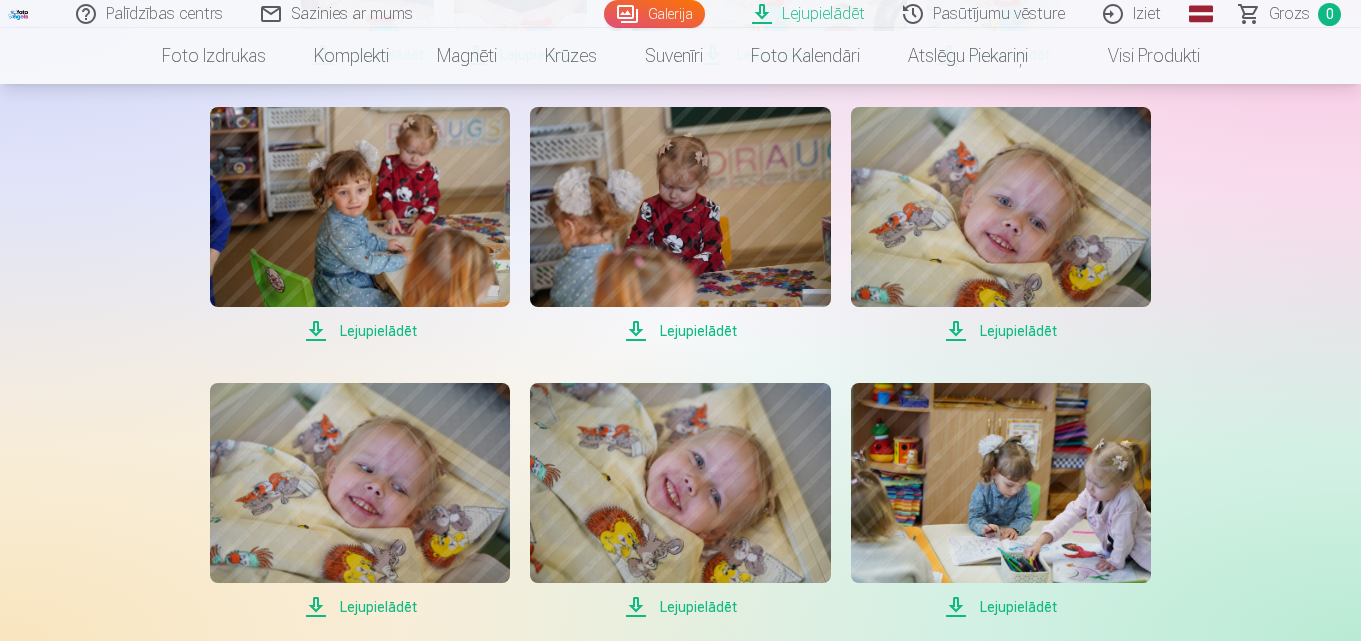 scroll, scrollTop: 2900, scrollLeft: 0, axis: vertical 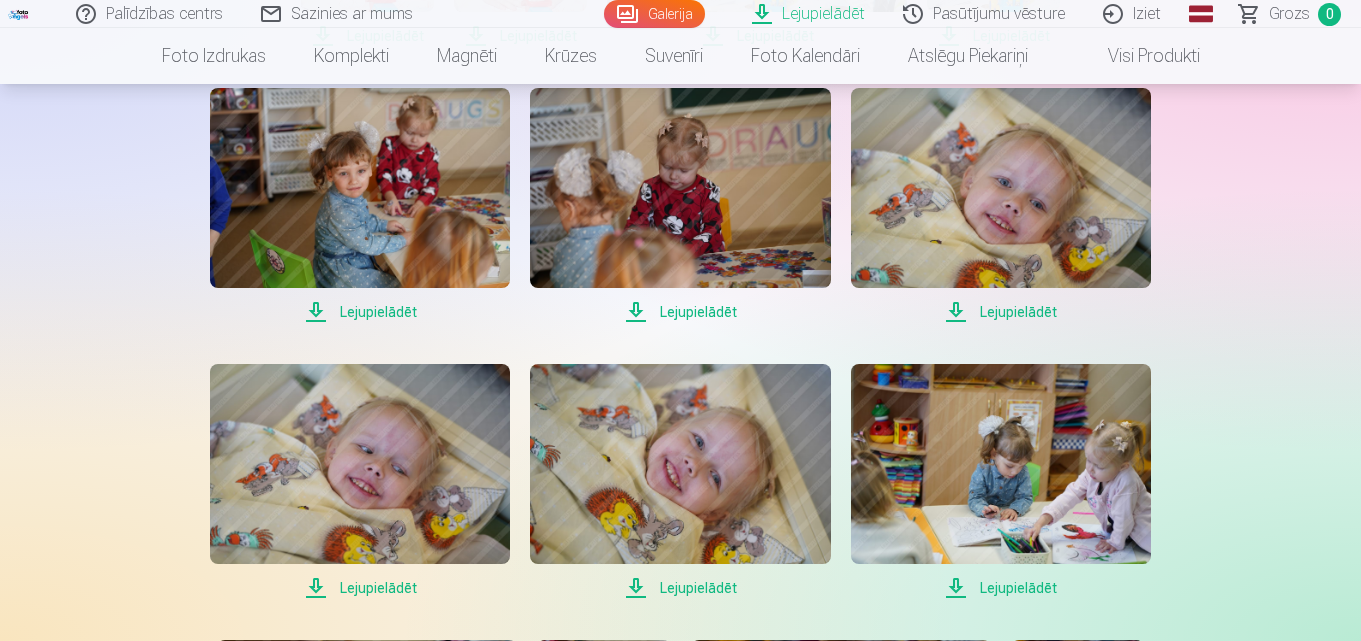 click on "Lejupielādēt" at bounding box center (1001, 312) 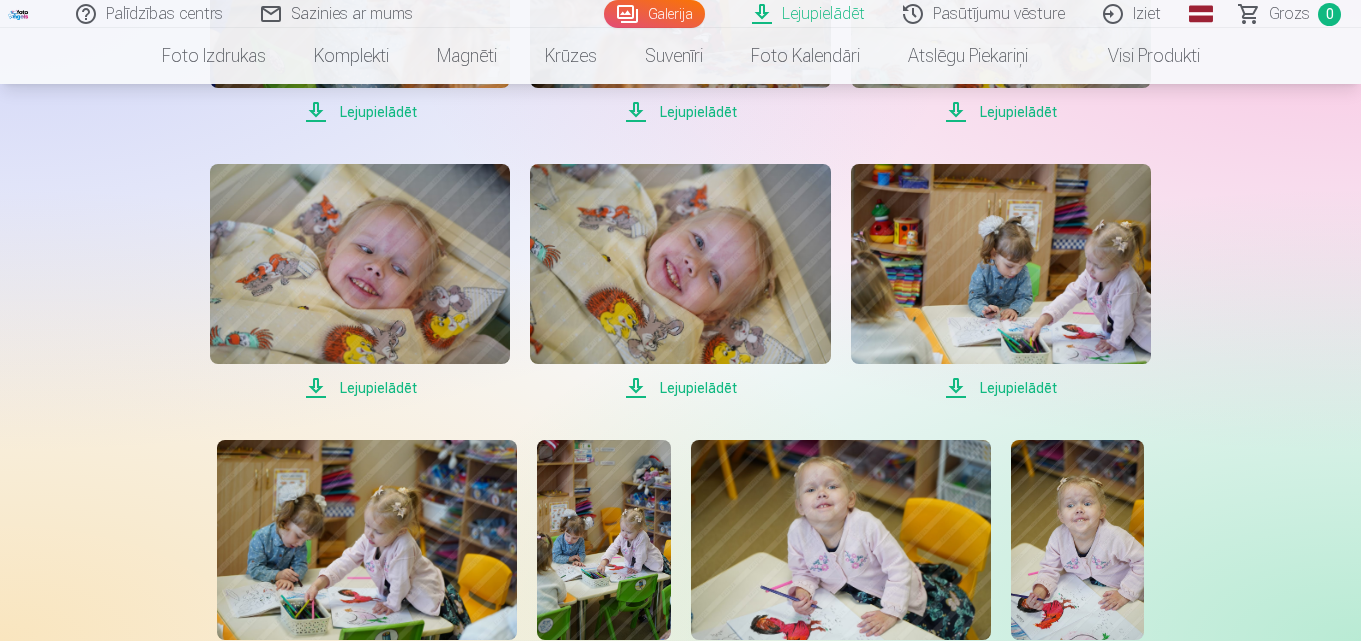 drag, startPoint x: 722, startPoint y: 386, endPoint x: 628, endPoint y: 388, distance: 94.02127 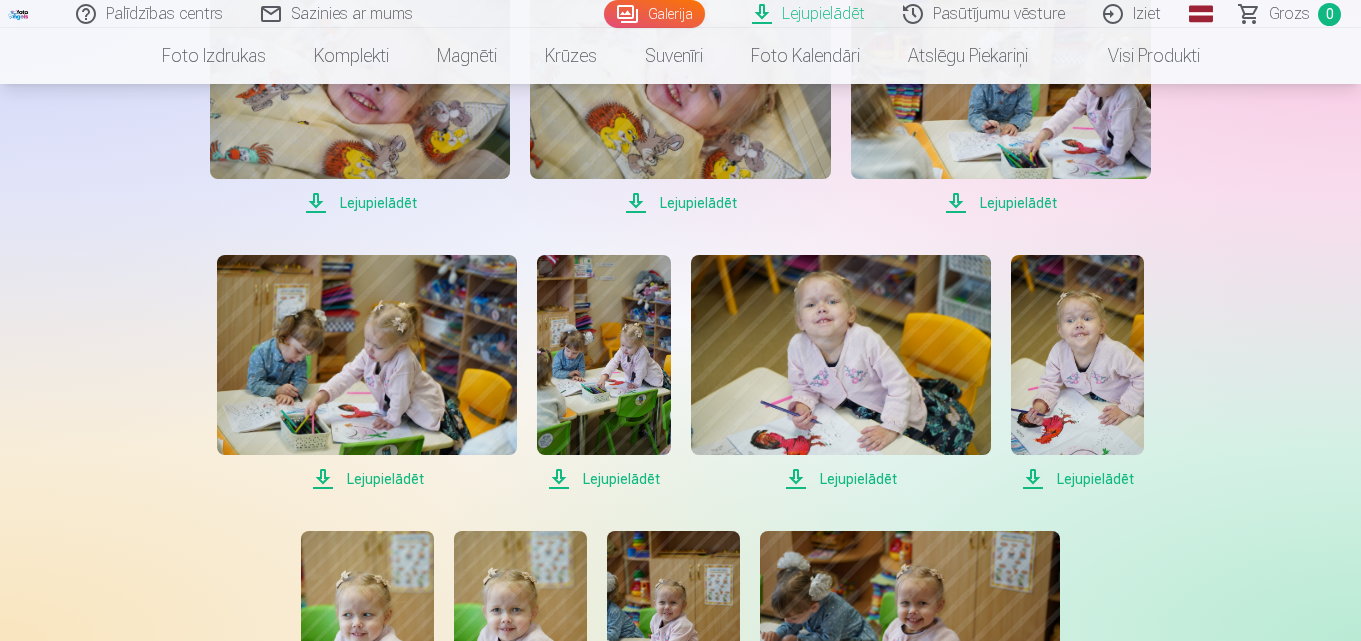 scroll, scrollTop: 3300, scrollLeft: 0, axis: vertical 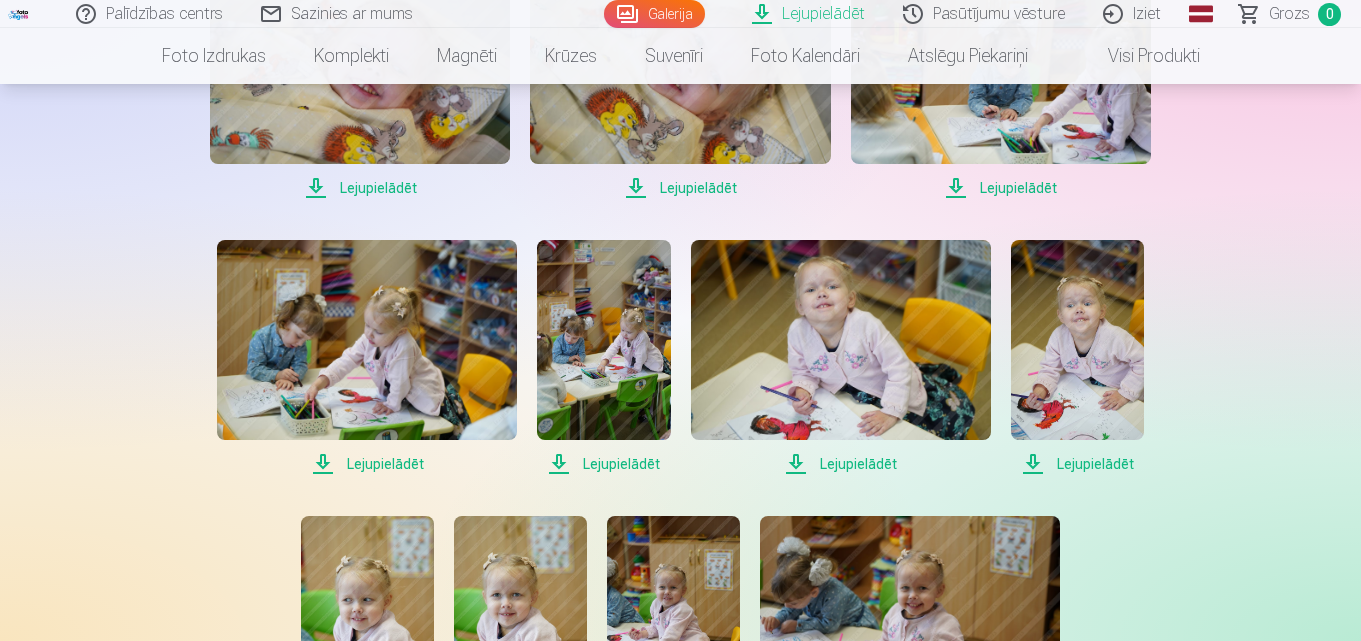click on "Lejupielādēt" at bounding box center [841, 464] 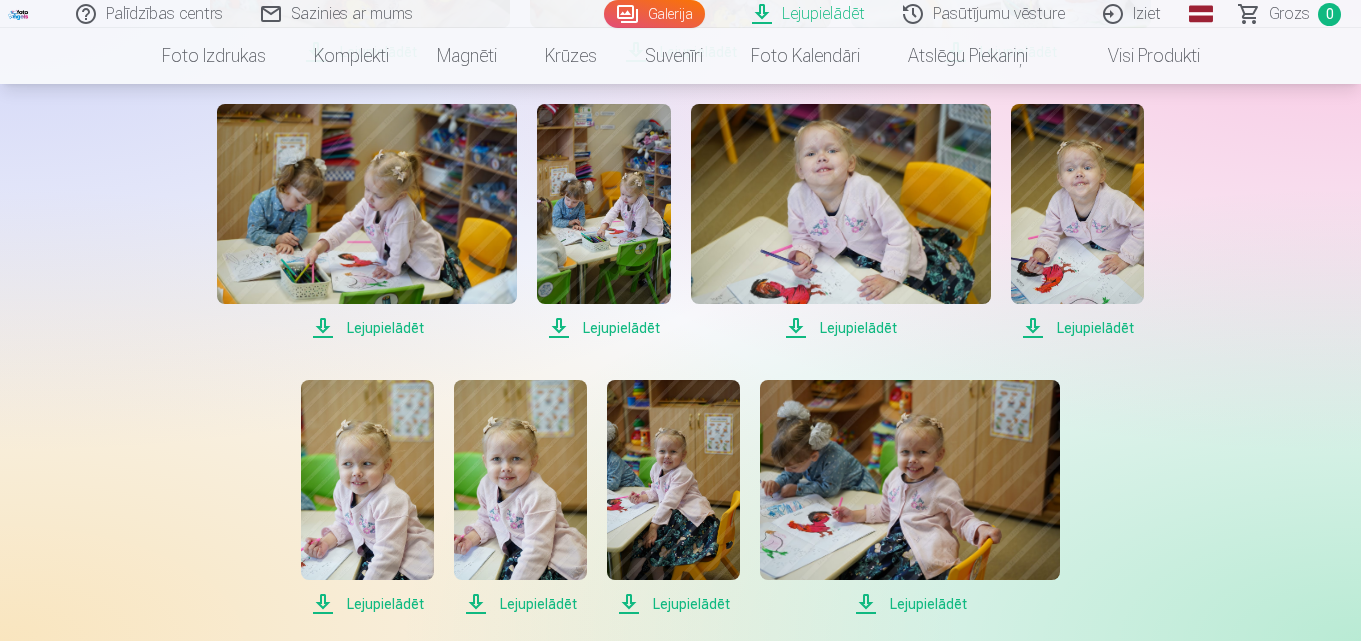 scroll, scrollTop: 3600, scrollLeft: 0, axis: vertical 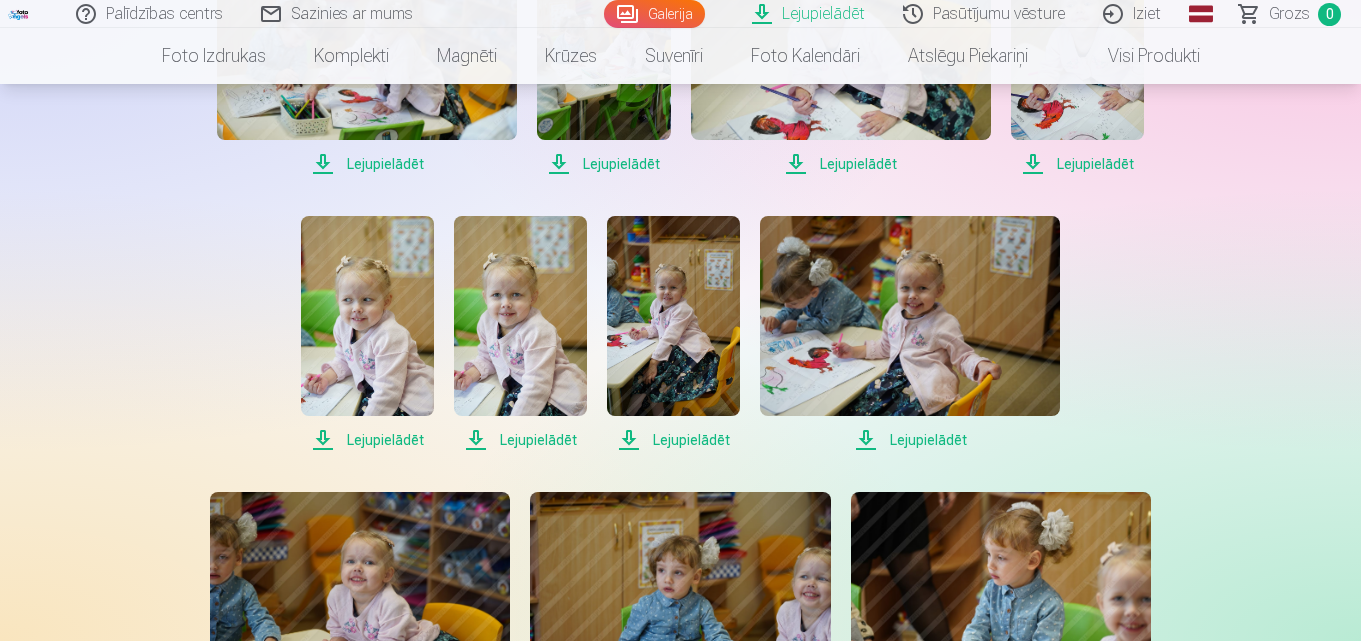 click on "Lejupielādēt" at bounding box center [520, 440] 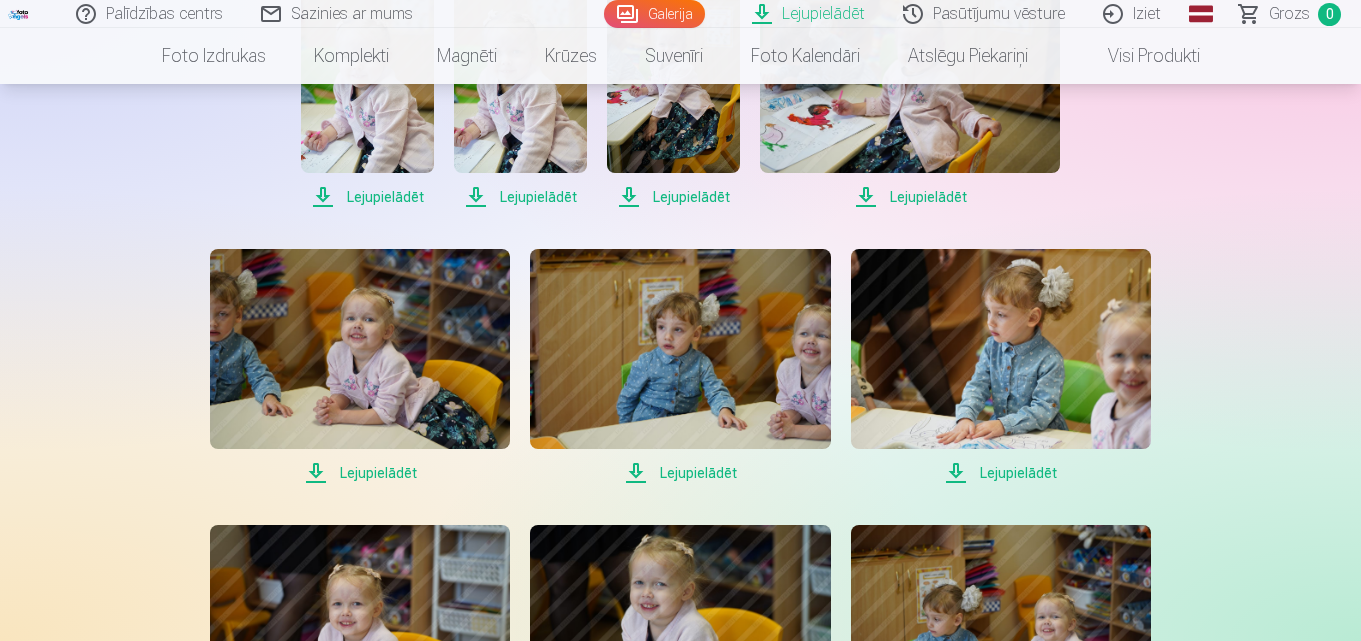 scroll, scrollTop: 3900, scrollLeft: 0, axis: vertical 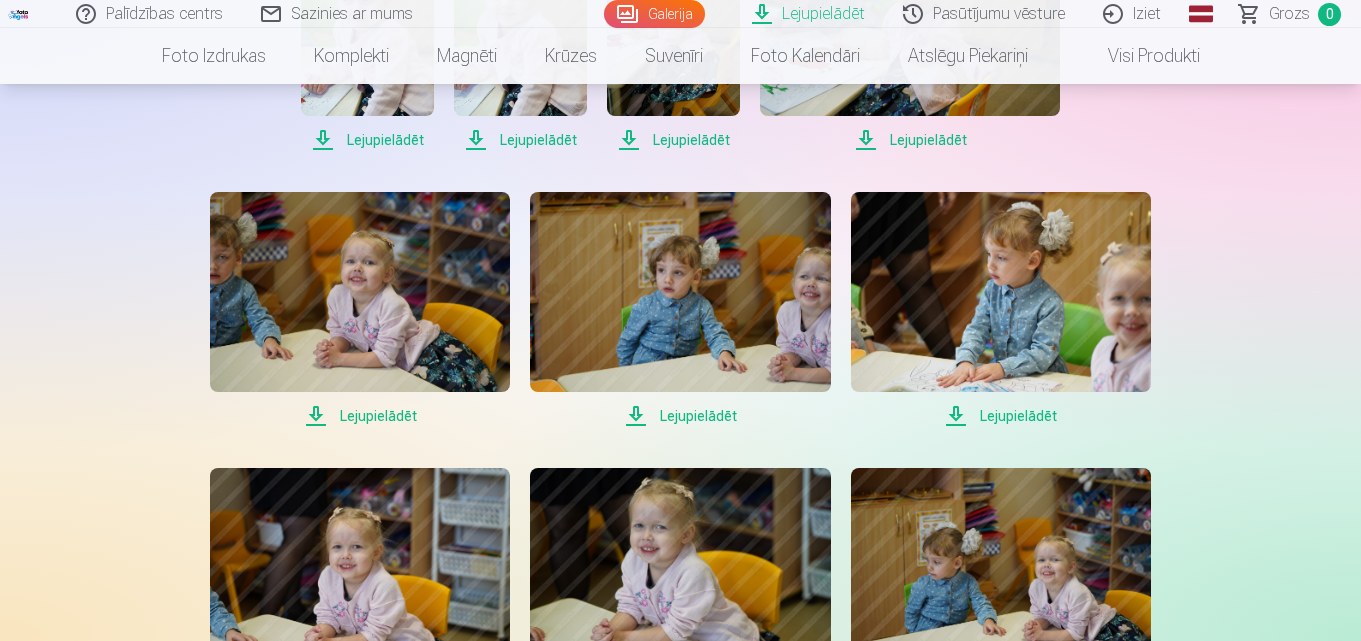 click on "Lejupielādēt" at bounding box center [360, 416] 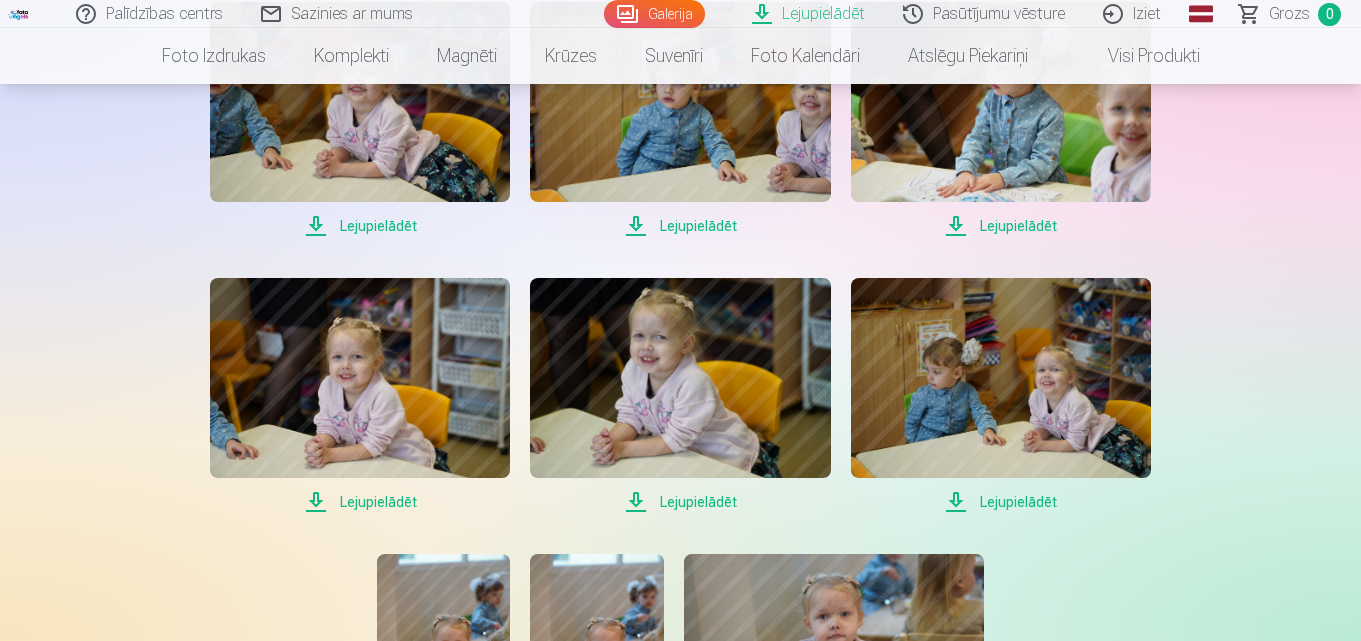 scroll, scrollTop: 4200, scrollLeft: 0, axis: vertical 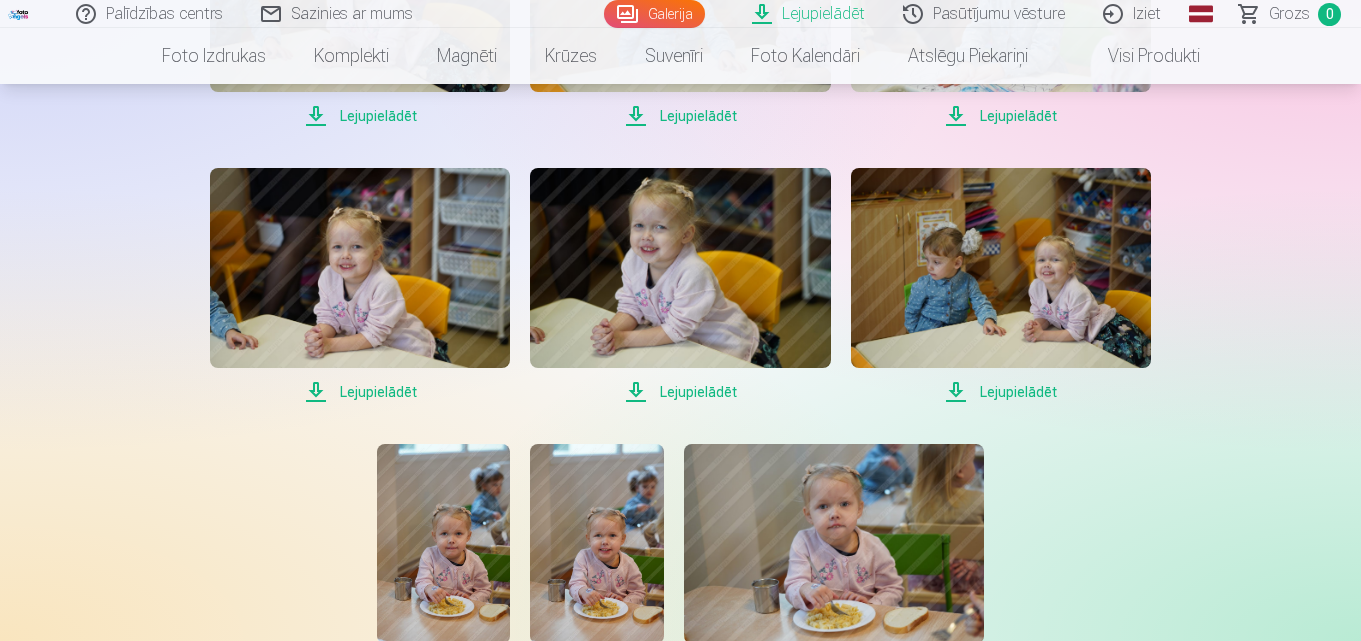 click on "Lejupielādēt" at bounding box center (360, 392) 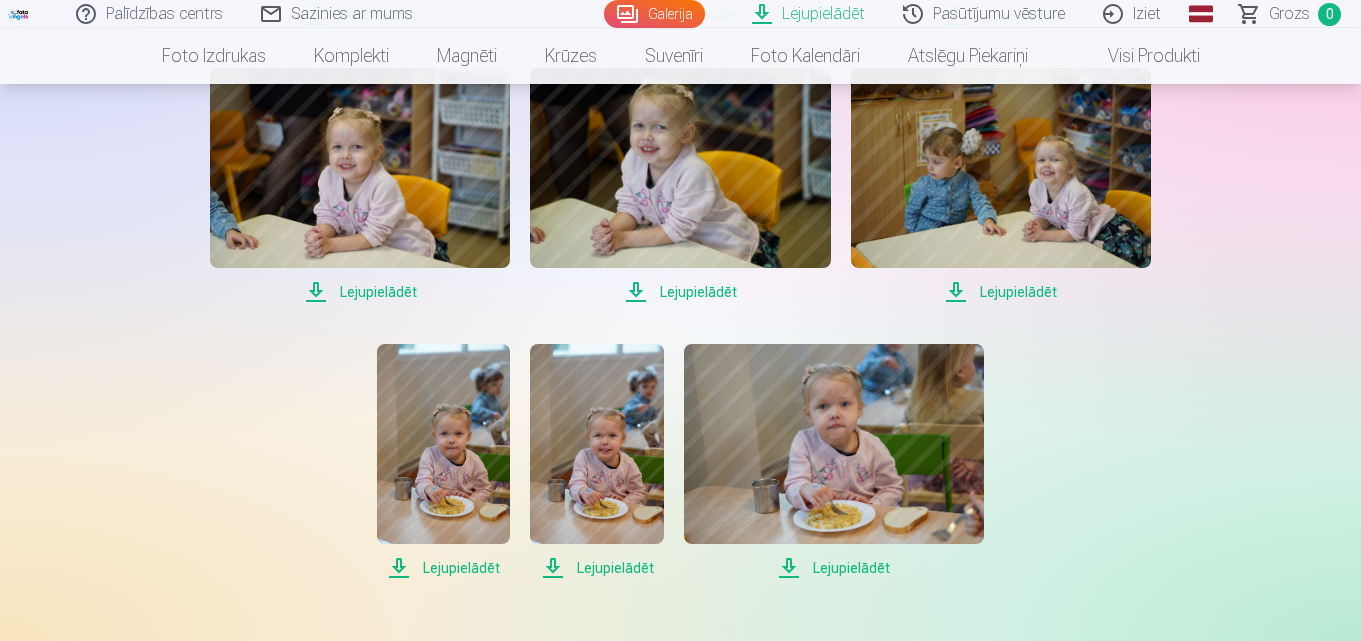 scroll, scrollTop: 4400, scrollLeft: 0, axis: vertical 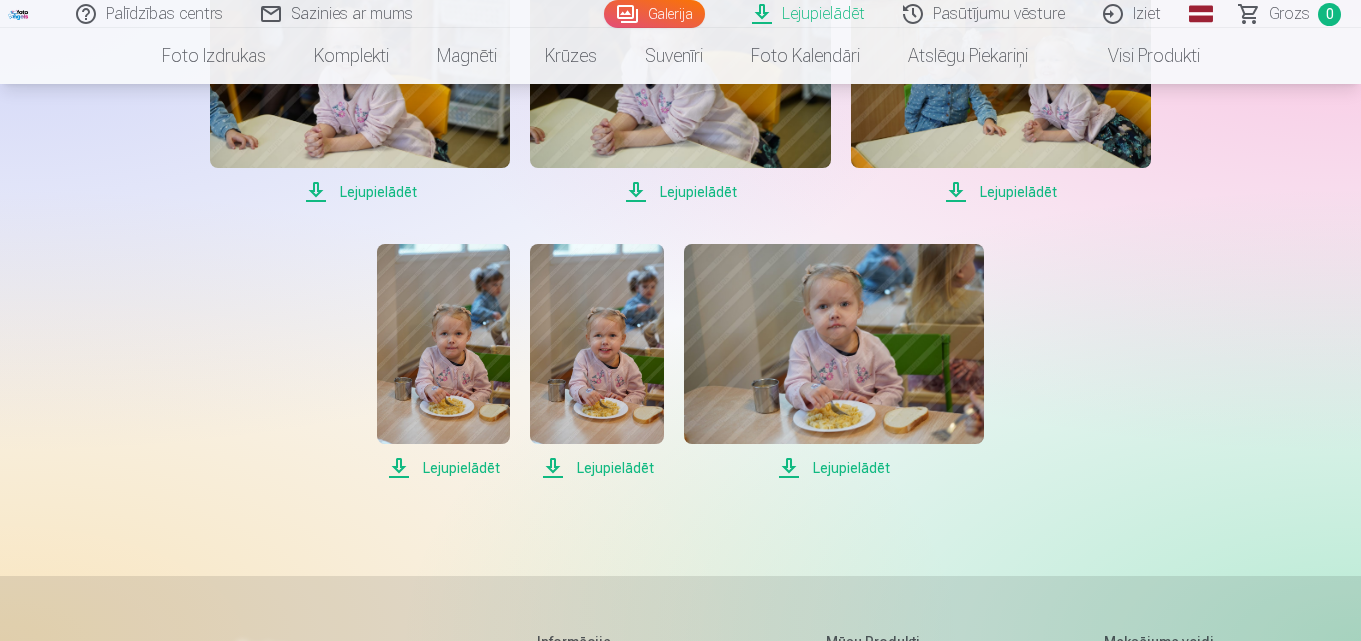 click on "Lejupielādēt" at bounding box center (596, 468) 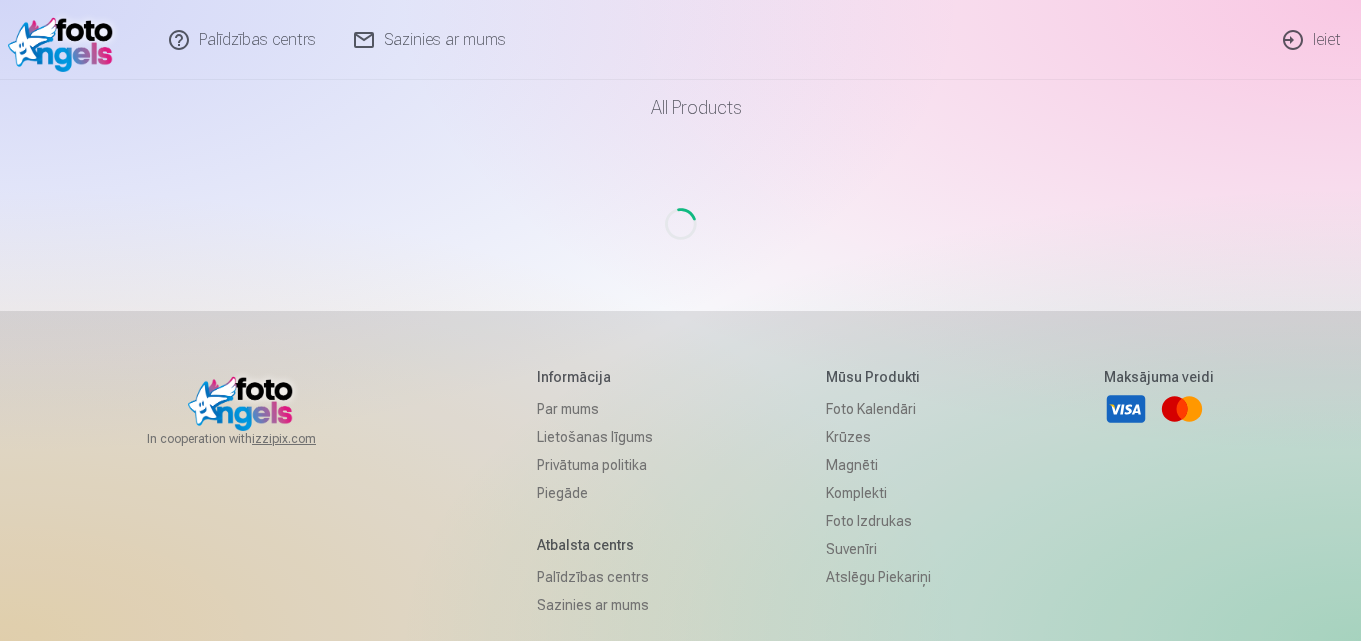 scroll, scrollTop: 0, scrollLeft: 0, axis: both 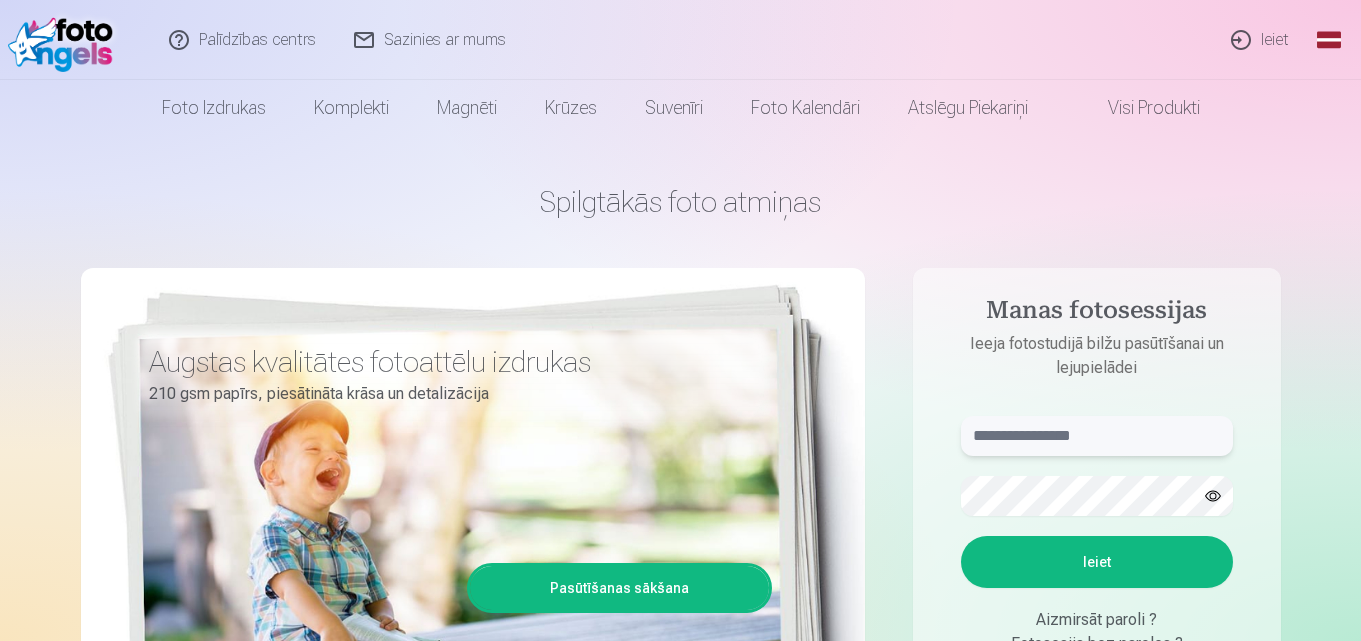 click at bounding box center (1097, 436) 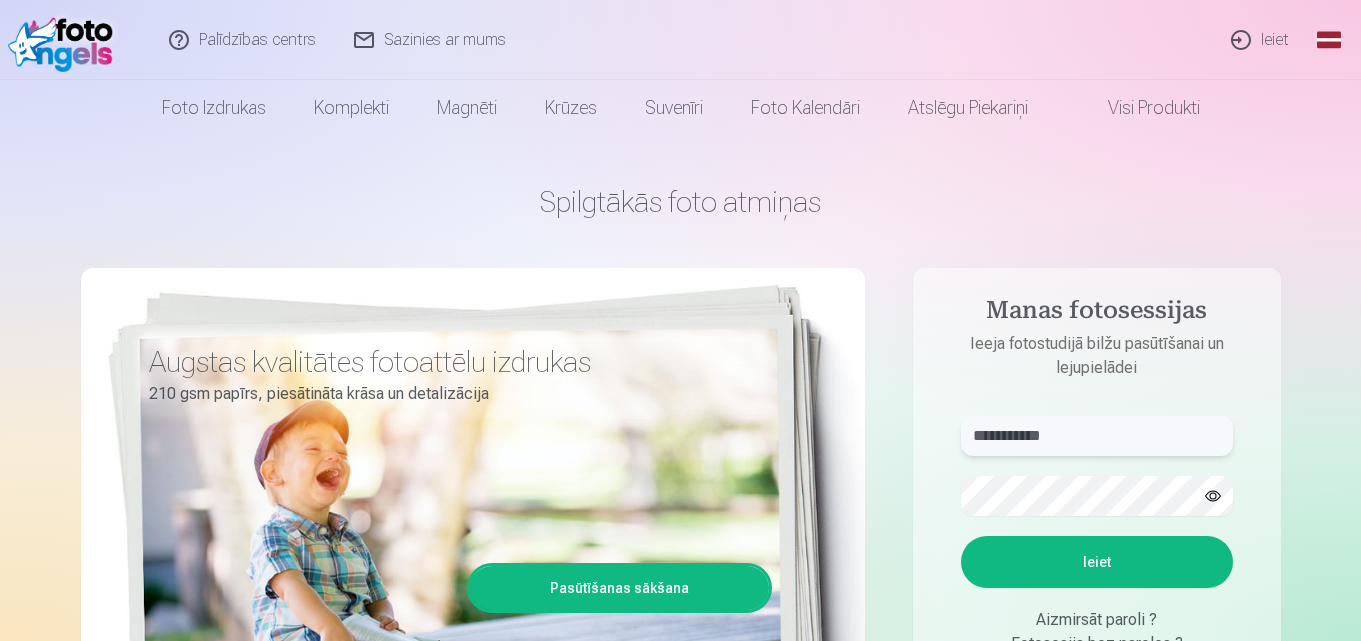 type on "**********" 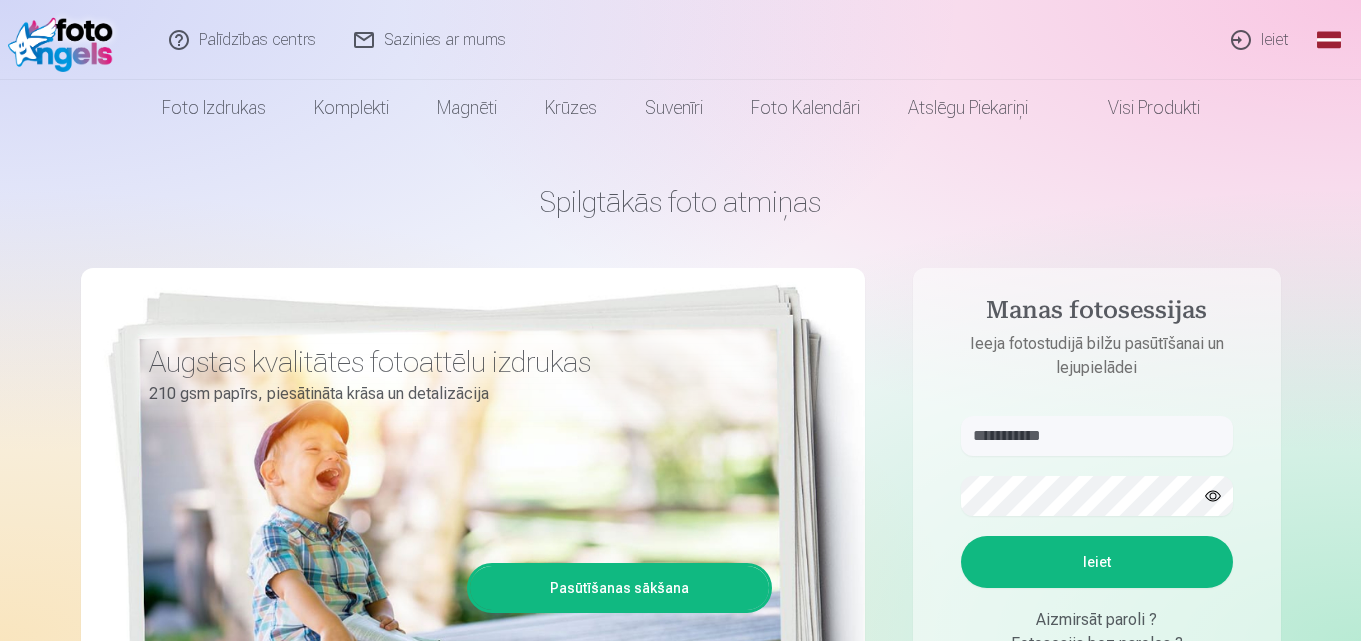 click on "Ieiet" at bounding box center (1097, 562) 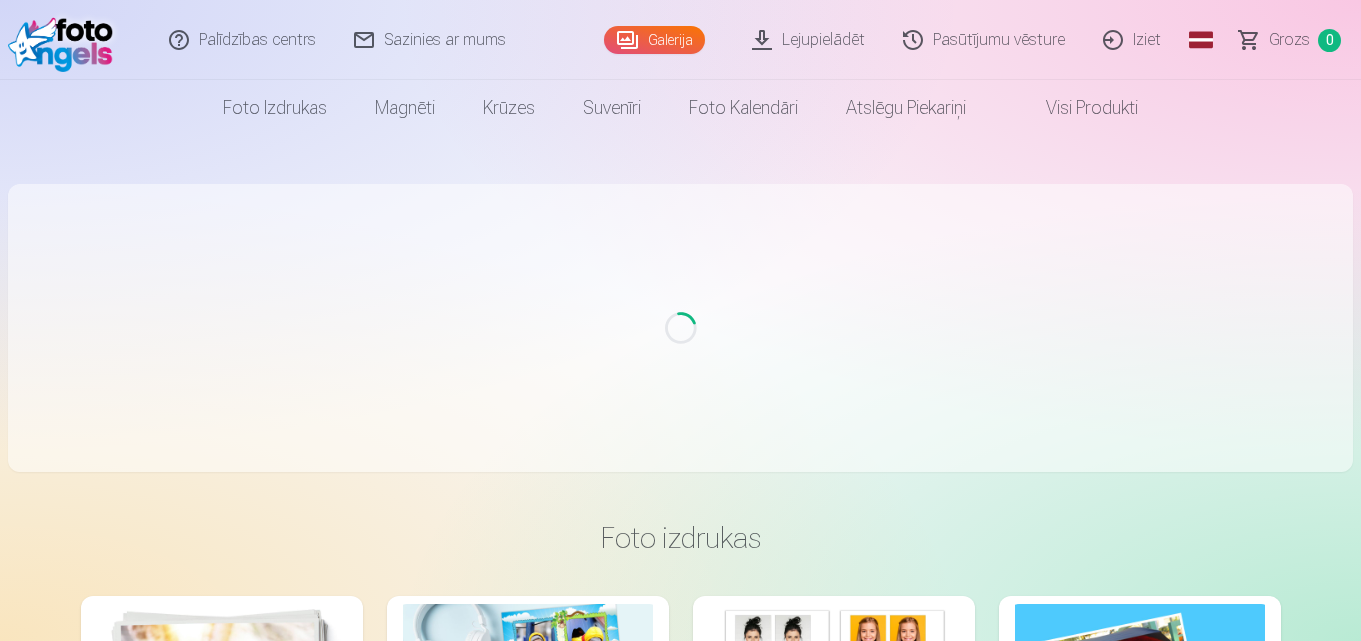 scroll, scrollTop: 0, scrollLeft: 0, axis: both 